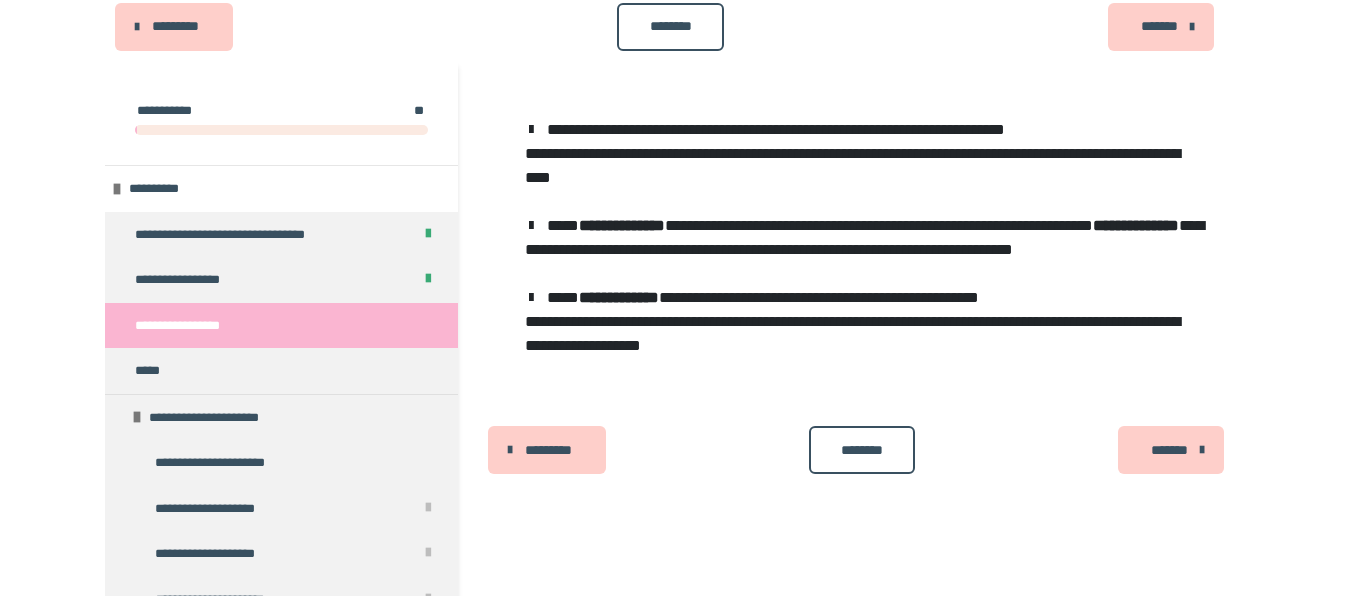 scroll, scrollTop: 152, scrollLeft: 0, axis: vertical 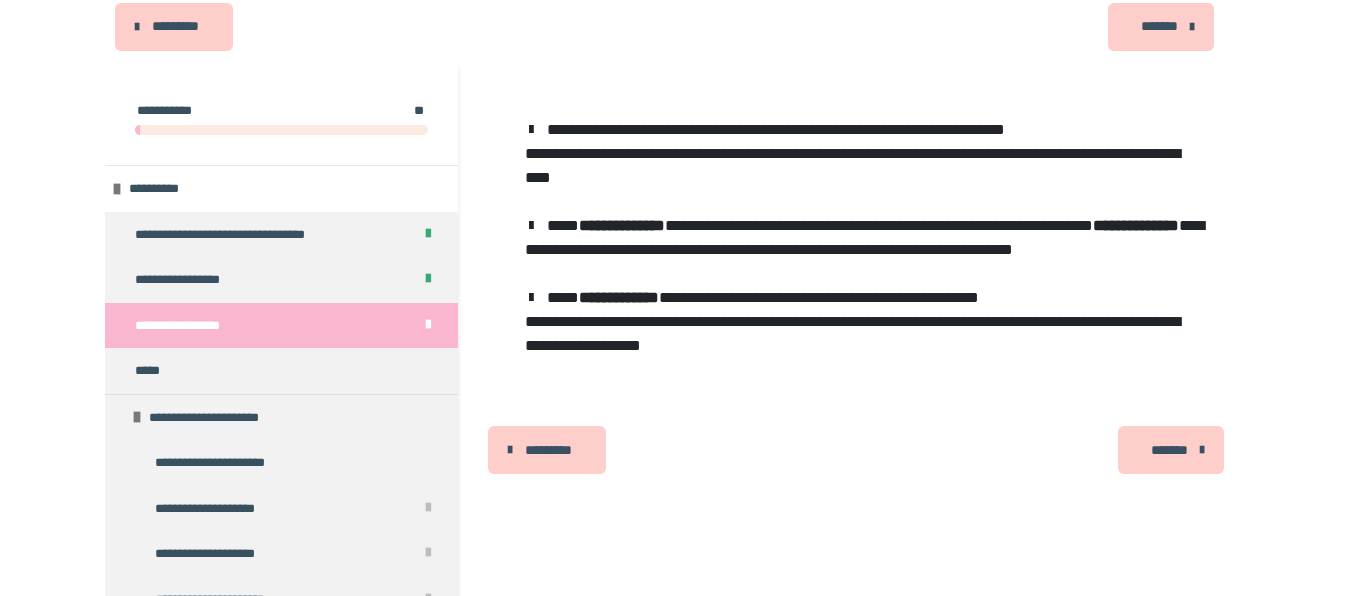click on "*******" at bounding box center (1169, 450) 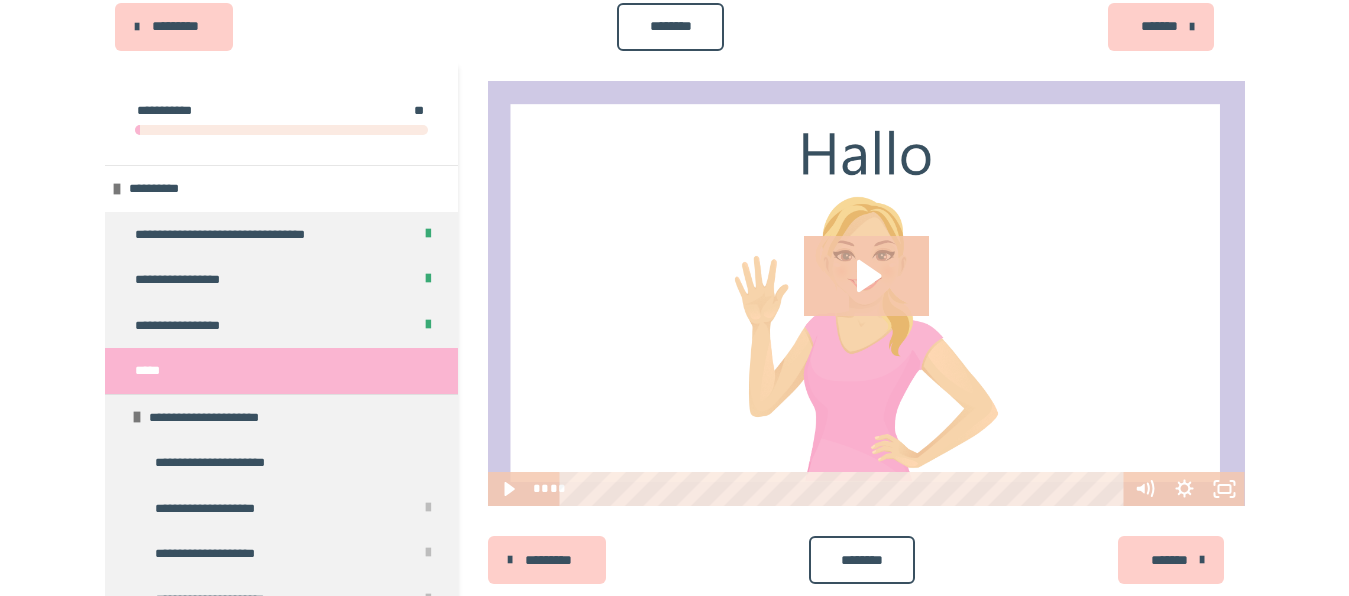 type 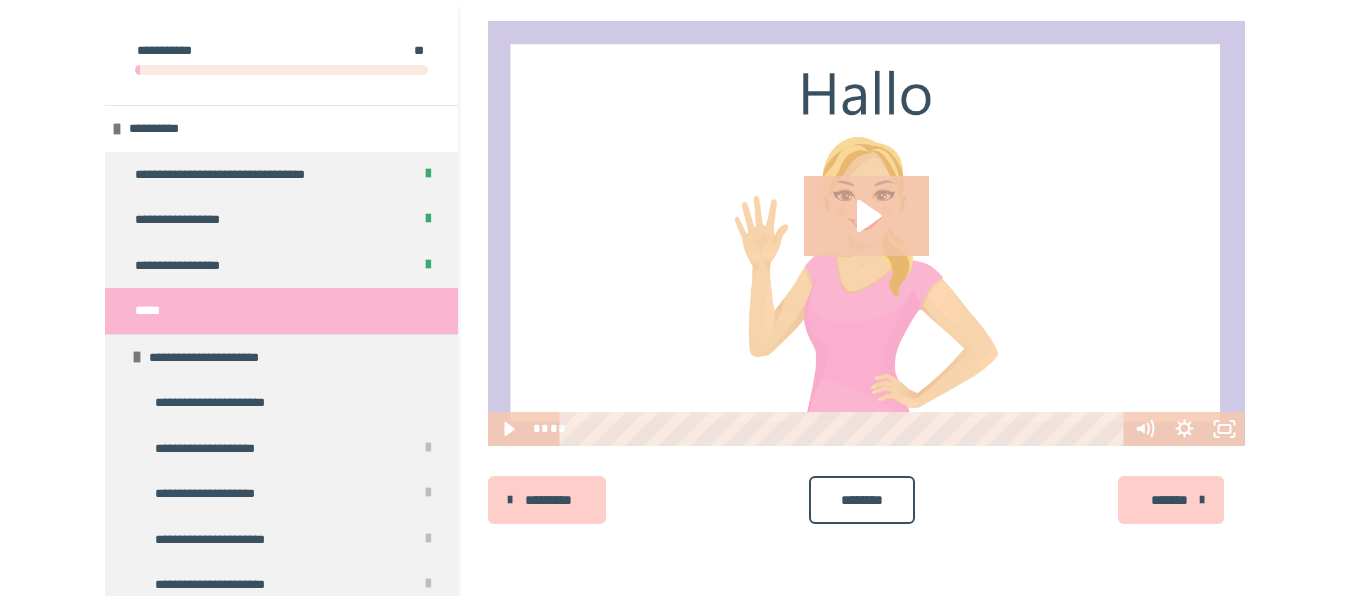 click at bounding box center [866, 234] 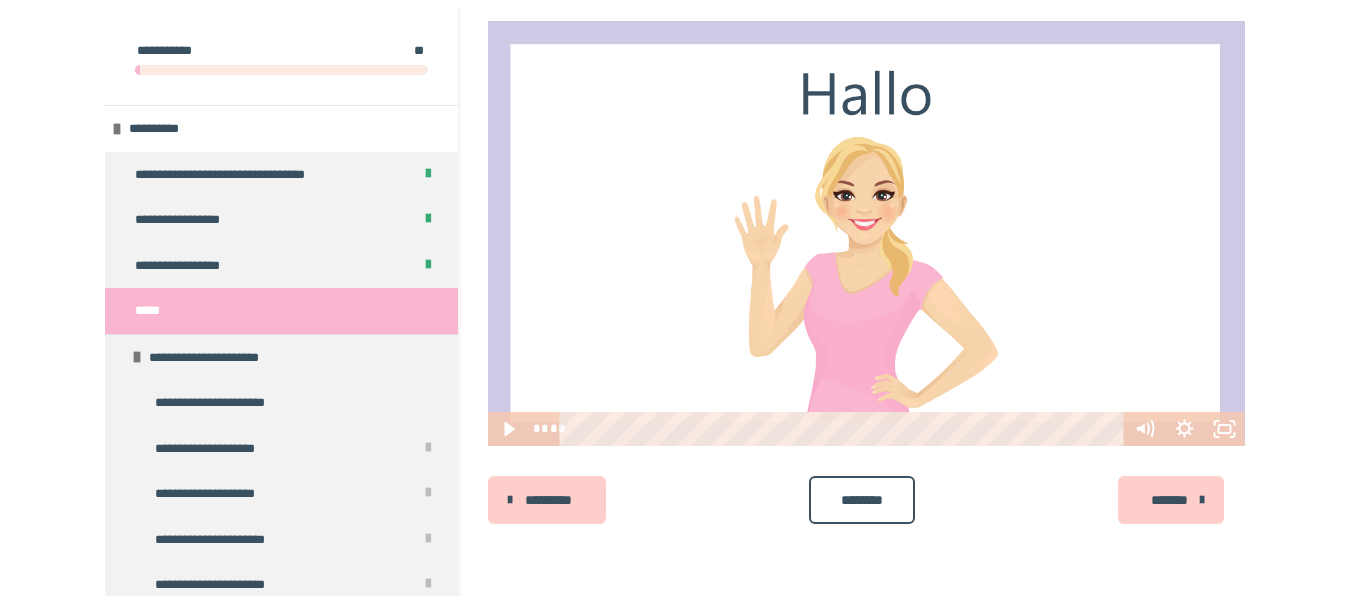click at bounding box center (866, 234) 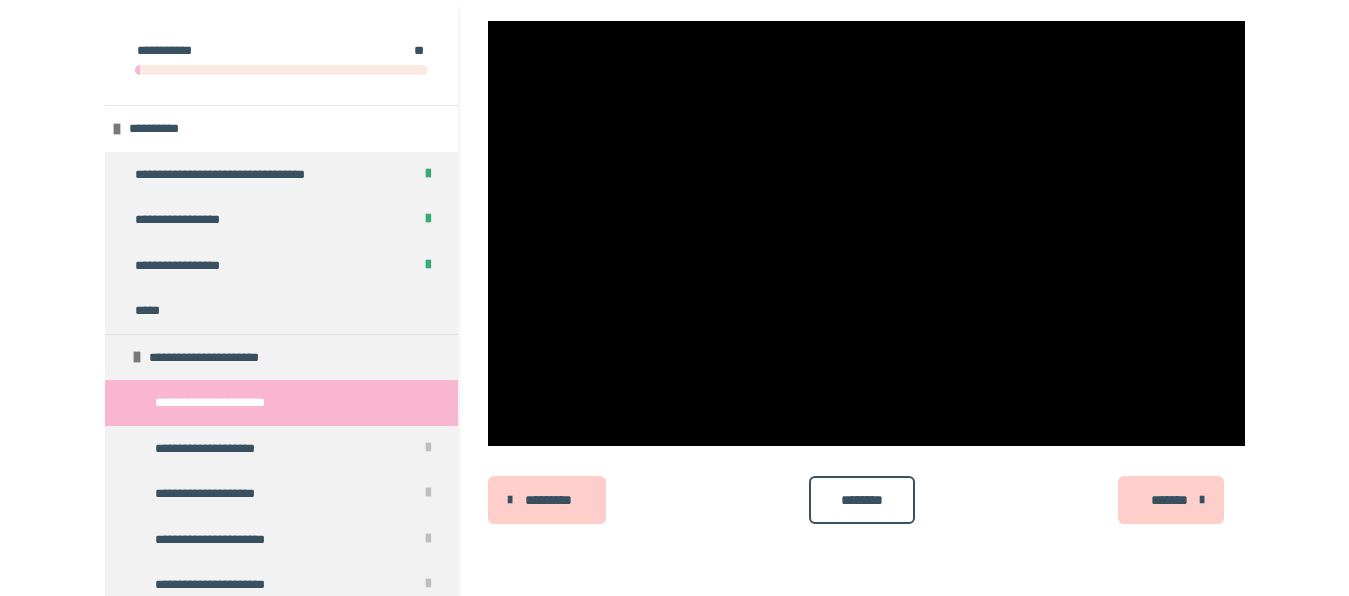 click at bounding box center [866, 234] 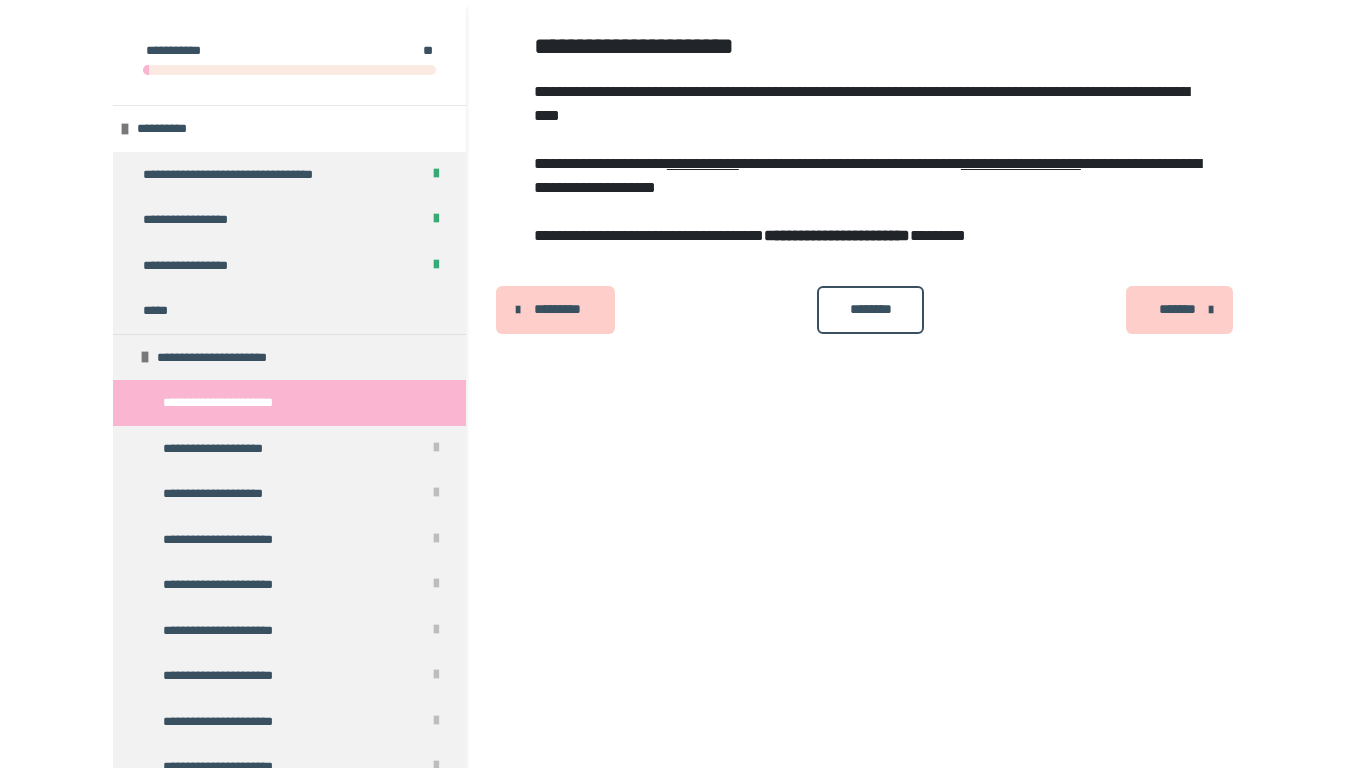 click on "**********" at bounding box center (874, 5518) 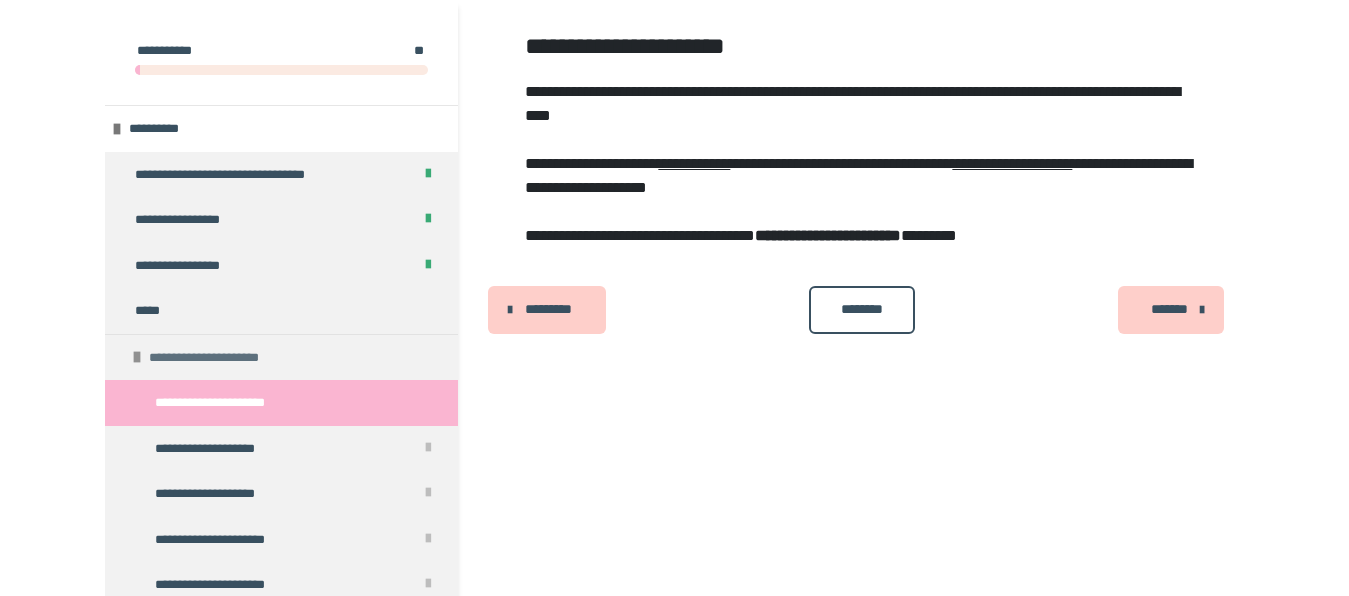 click on "**********" at bounding box center (216, 358) 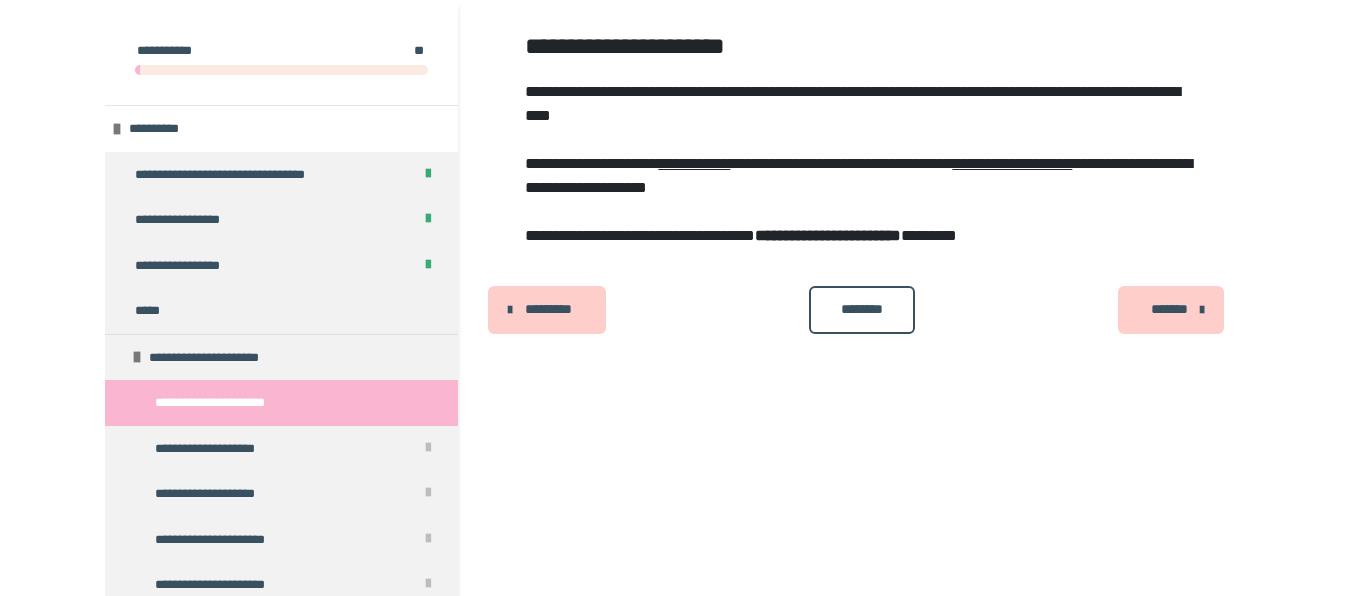 click on "*****" at bounding box center [150, 311] 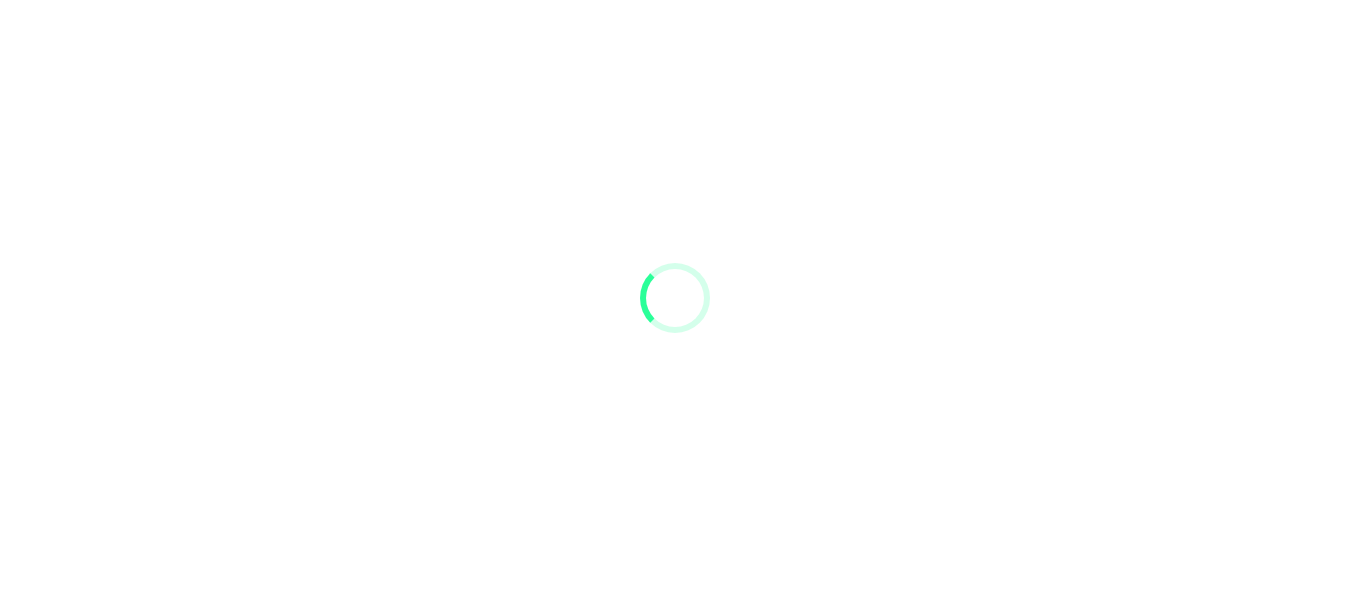 scroll, scrollTop: 0, scrollLeft: 0, axis: both 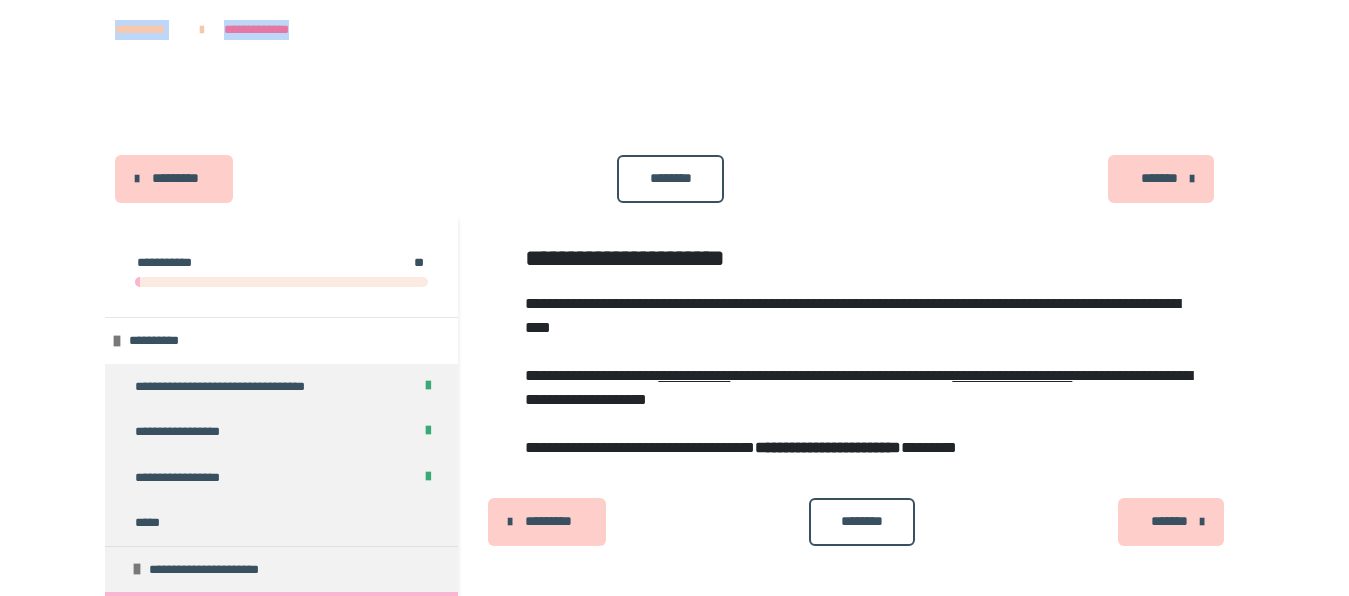 drag, startPoint x: 1347, startPoint y: 31, endPoint x: 1357, endPoint y: 36, distance: 11.18034 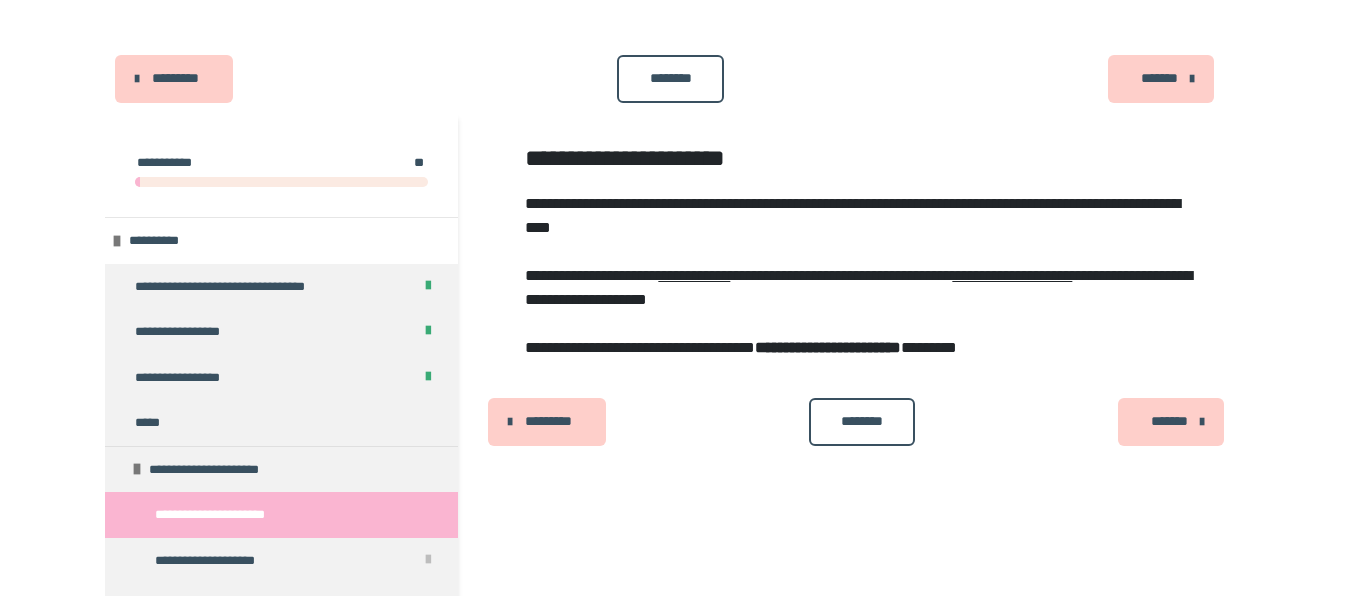 click on "********" at bounding box center [670, 78] 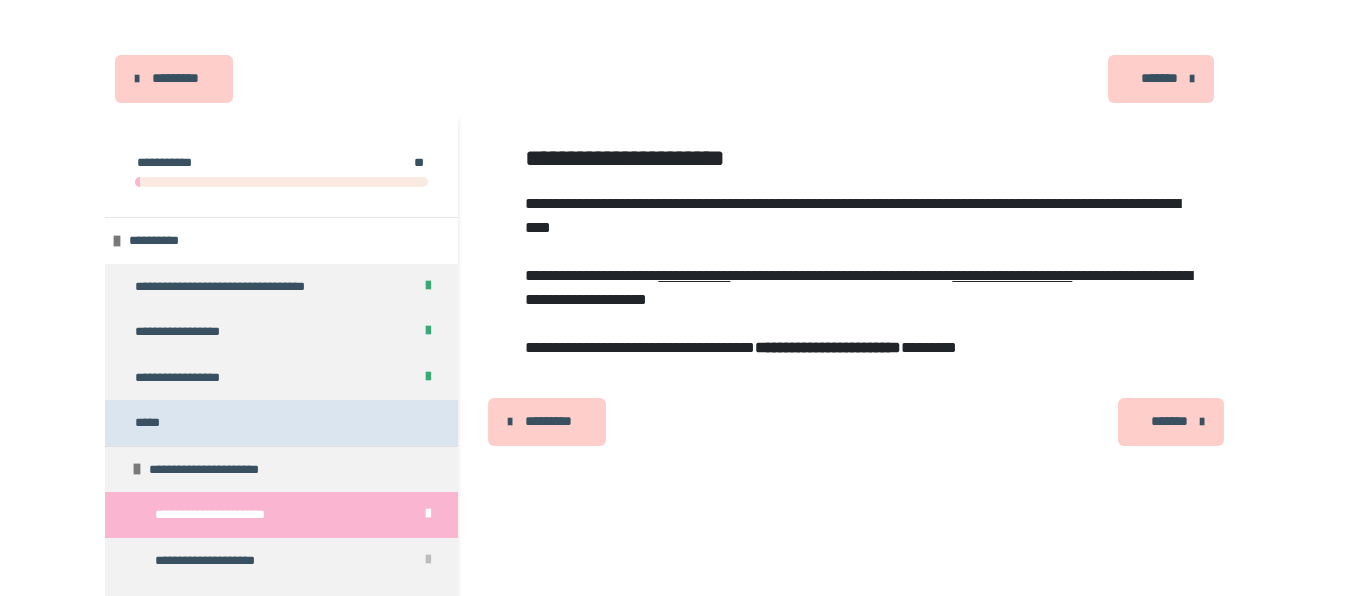 click on "*****" at bounding box center (150, 423) 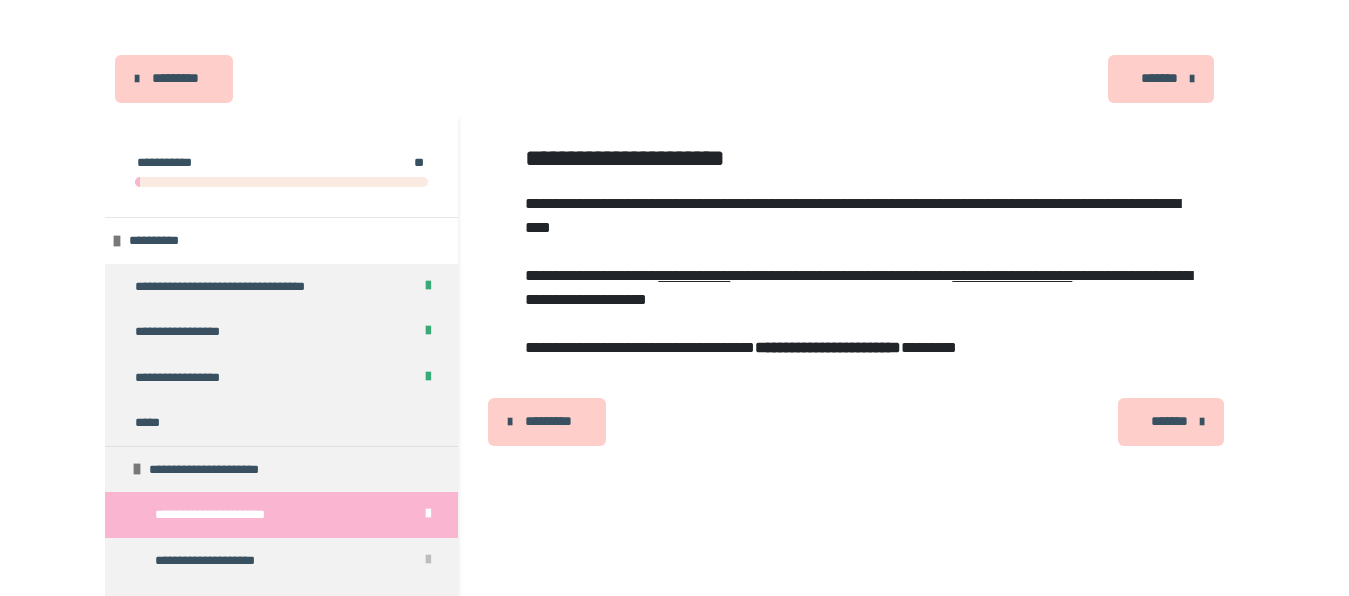 click on "*****" at bounding box center [150, 423] 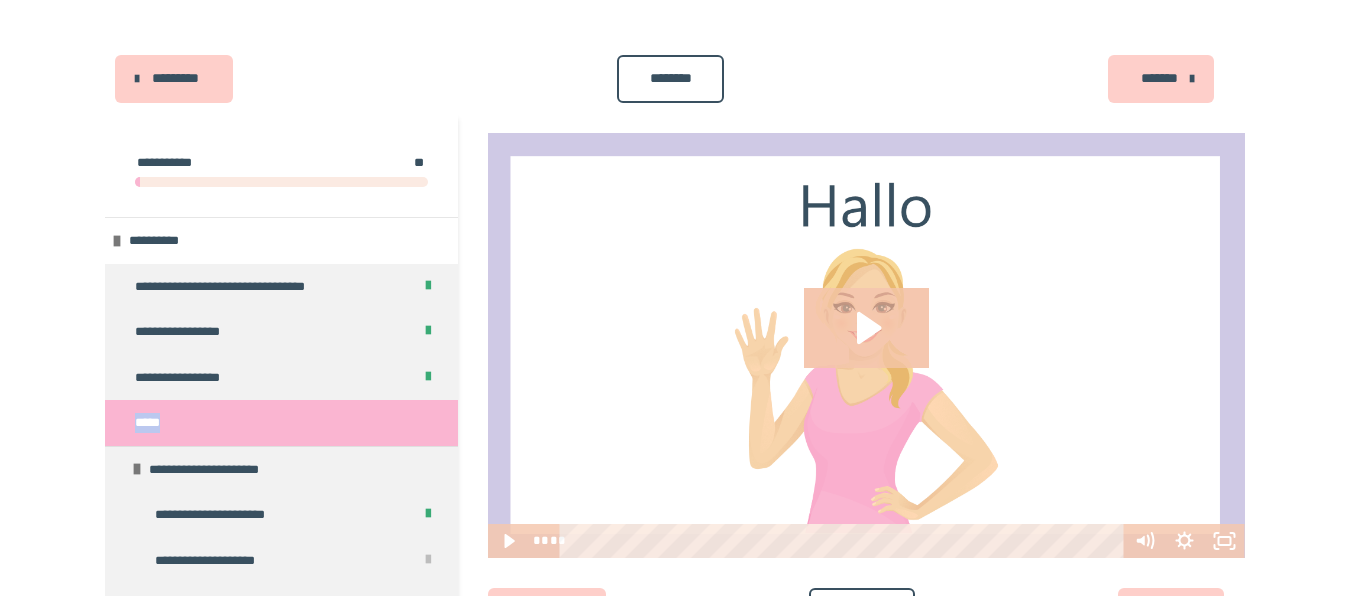 scroll, scrollTop: 180, scrollLeft: 0, axis: vertical 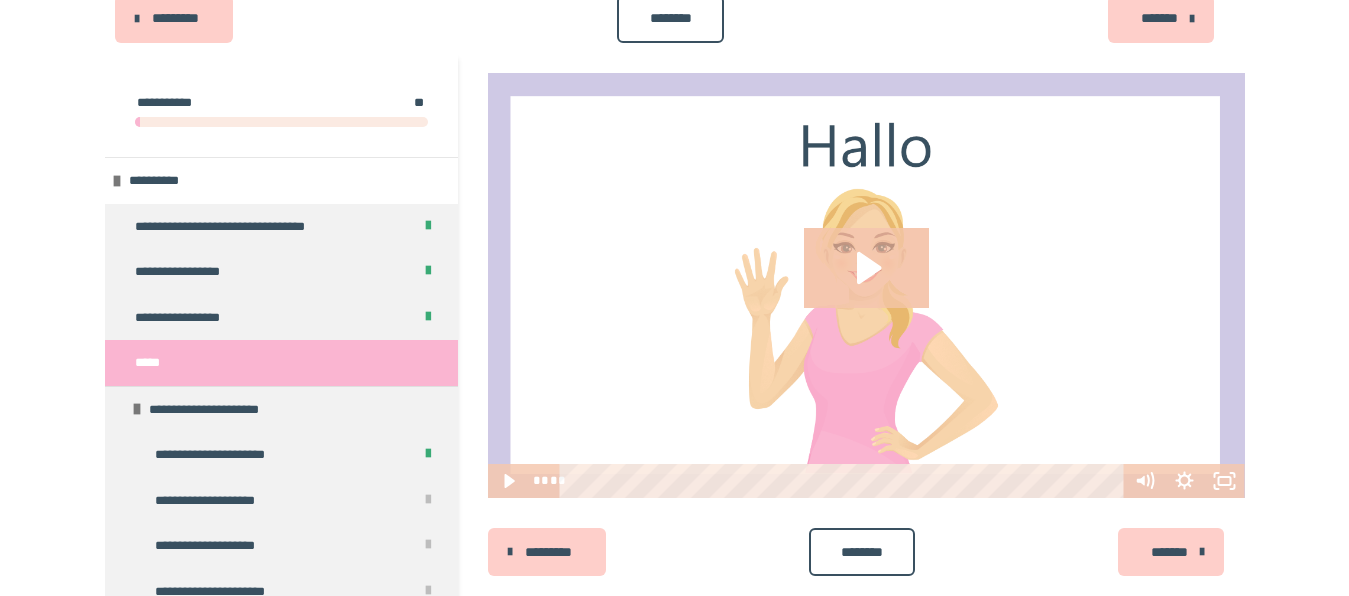 click on "**********" at bounding box center (281, 105) 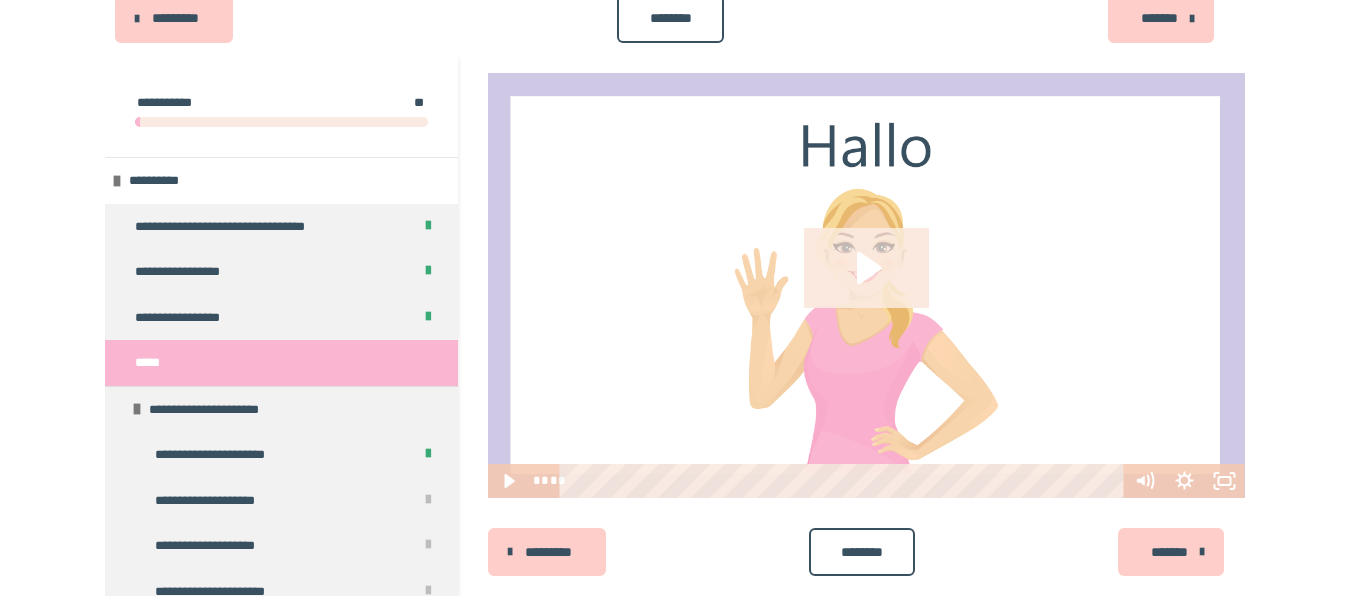 click 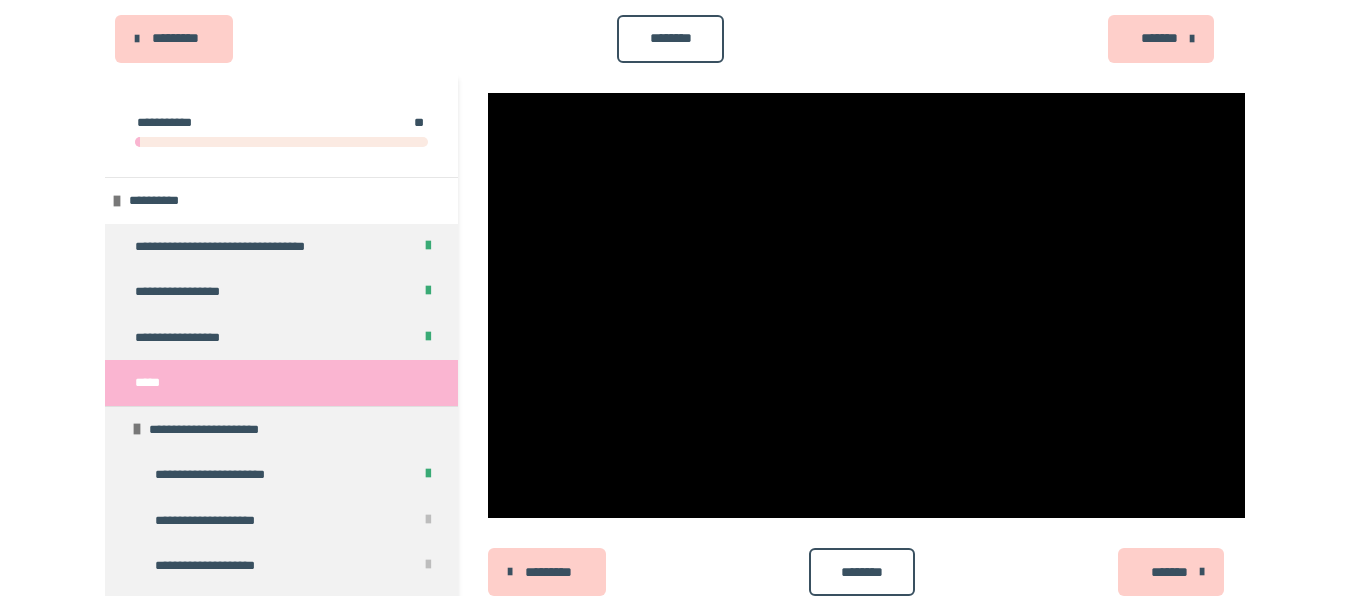 scroll, scrollTop: 200, scrollLeft: 0, axis: vertical 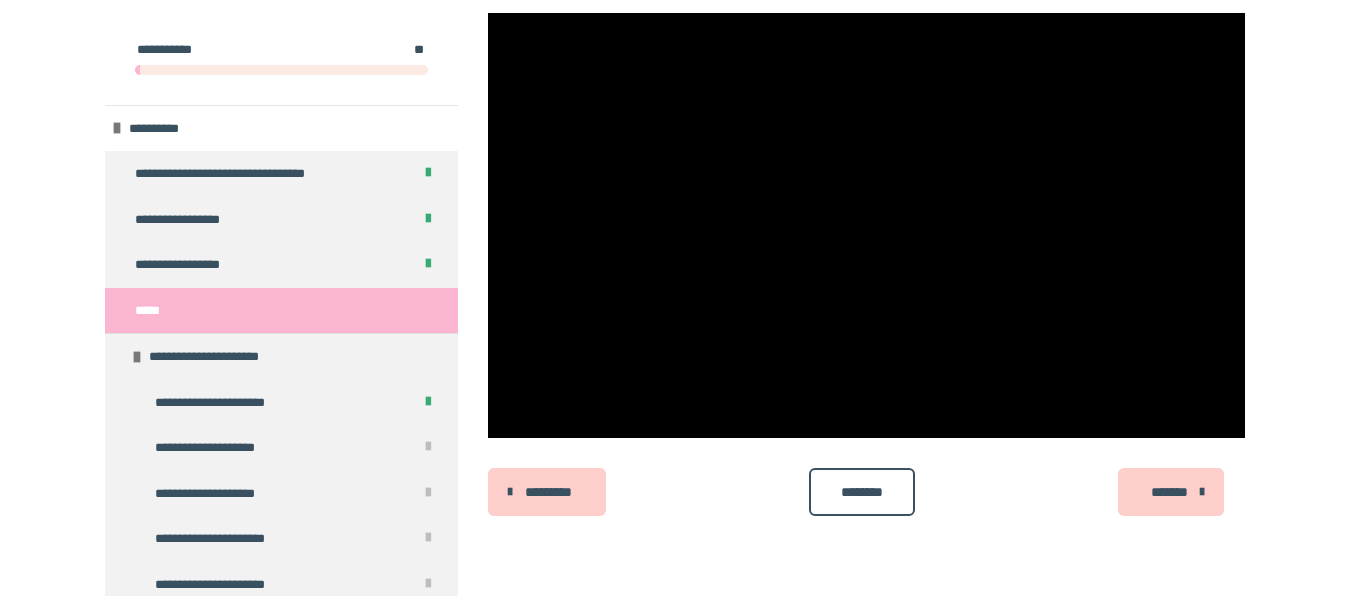 click on "********* ******** *******" at bounding box center [866, 492] 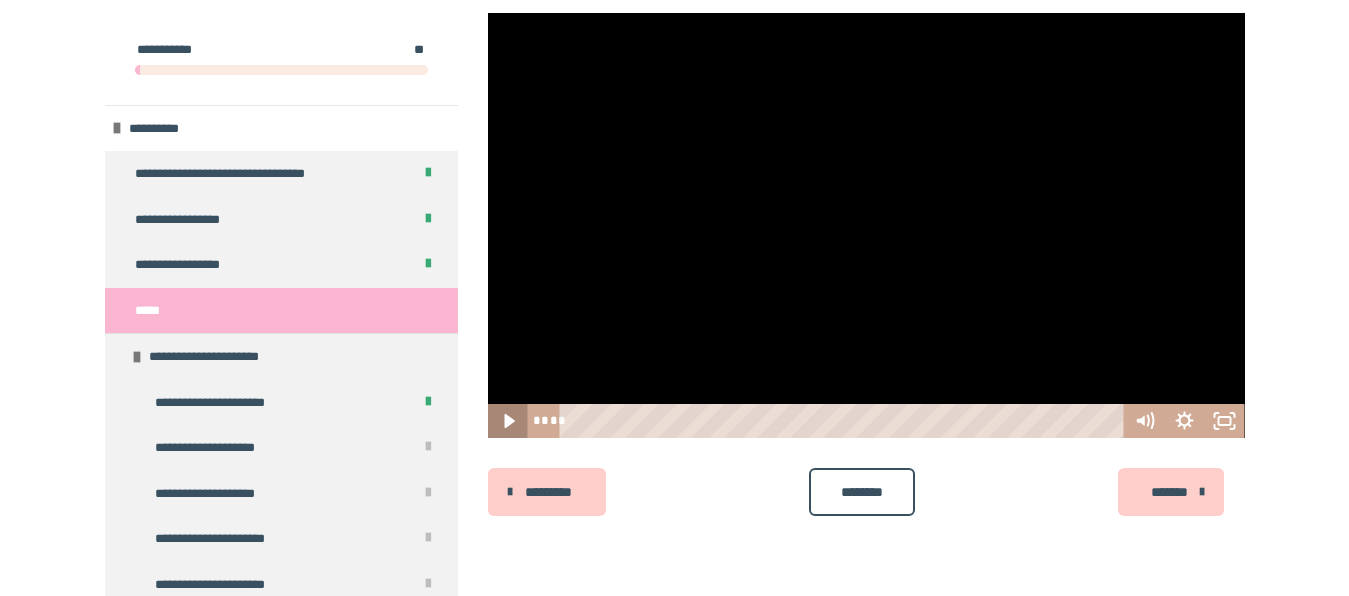 click 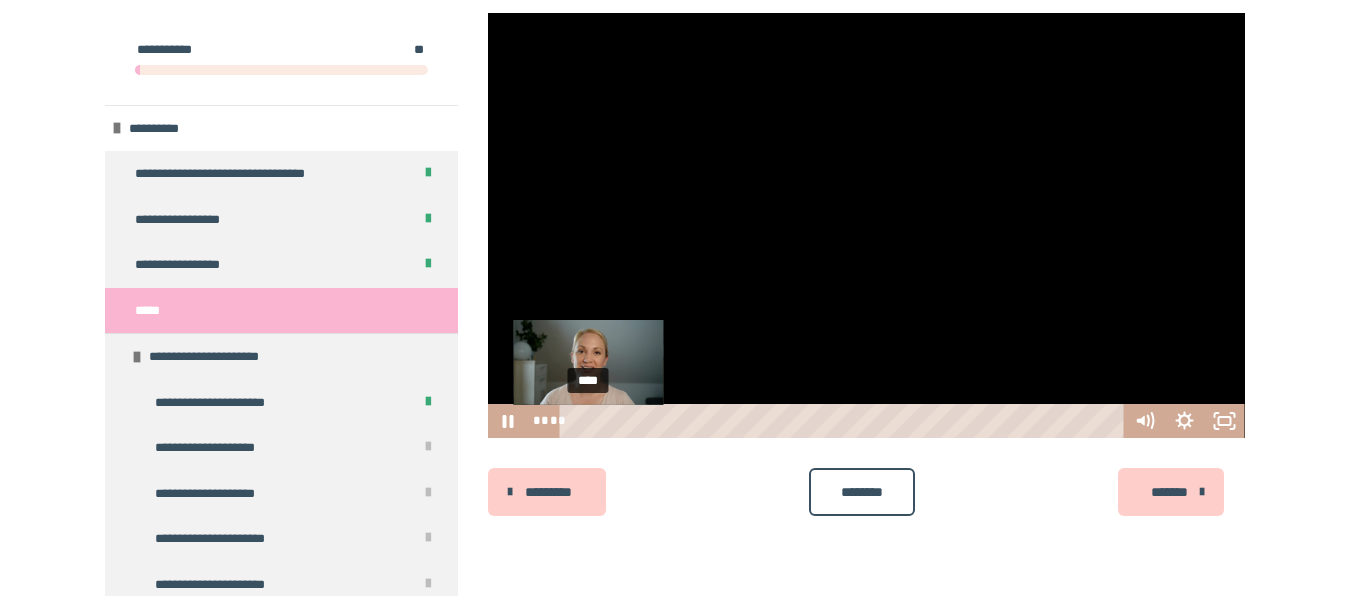 click on "****" at bounding box center (844, 421) 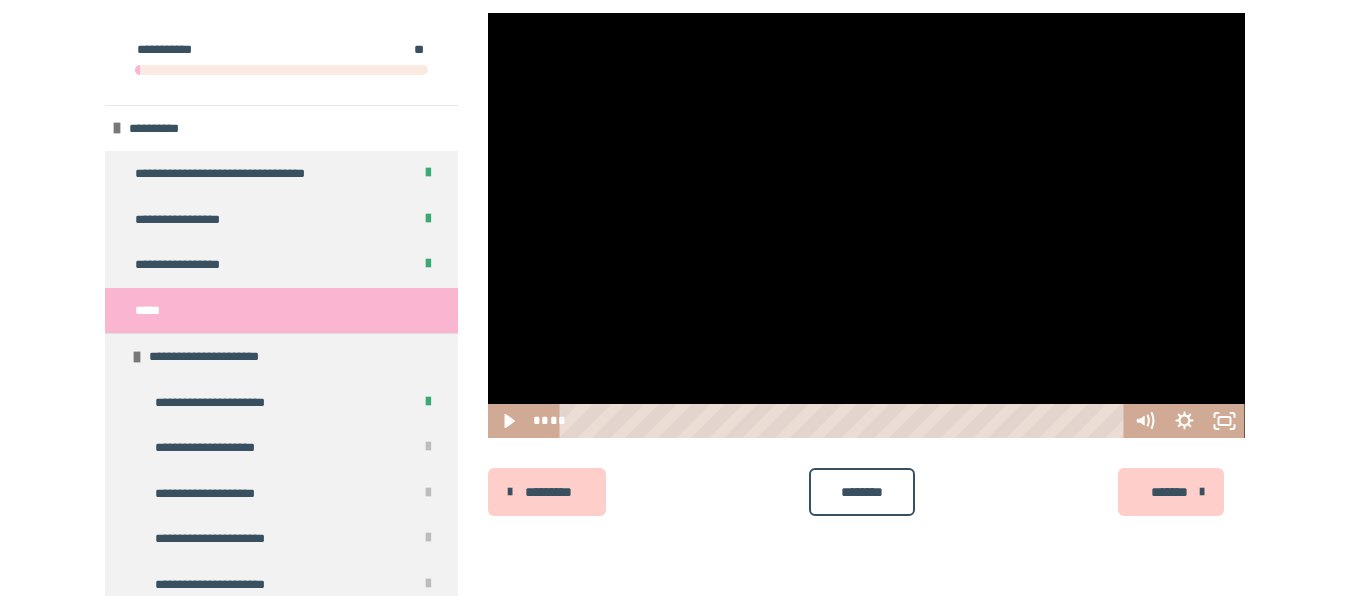 click on "*******" at bounding box center [1169, 492] 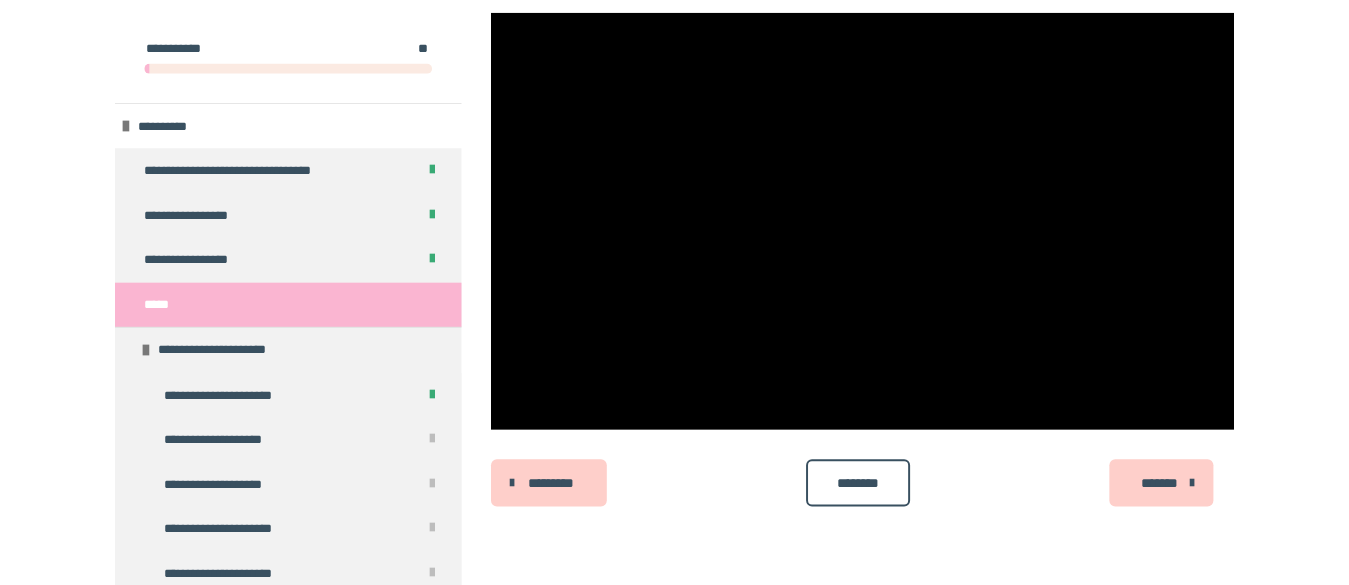 scroll, scrollTop: 214, scrollLeft: 0, axis: vertical 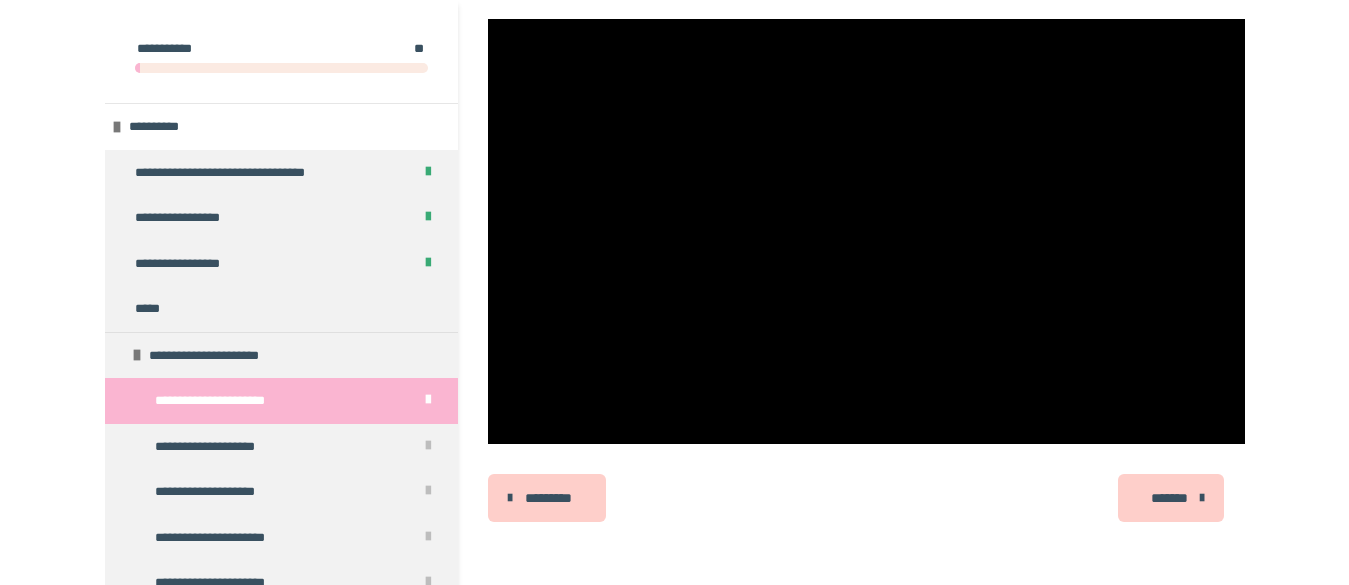 click on "**********" at bounding box center [674, 5512] 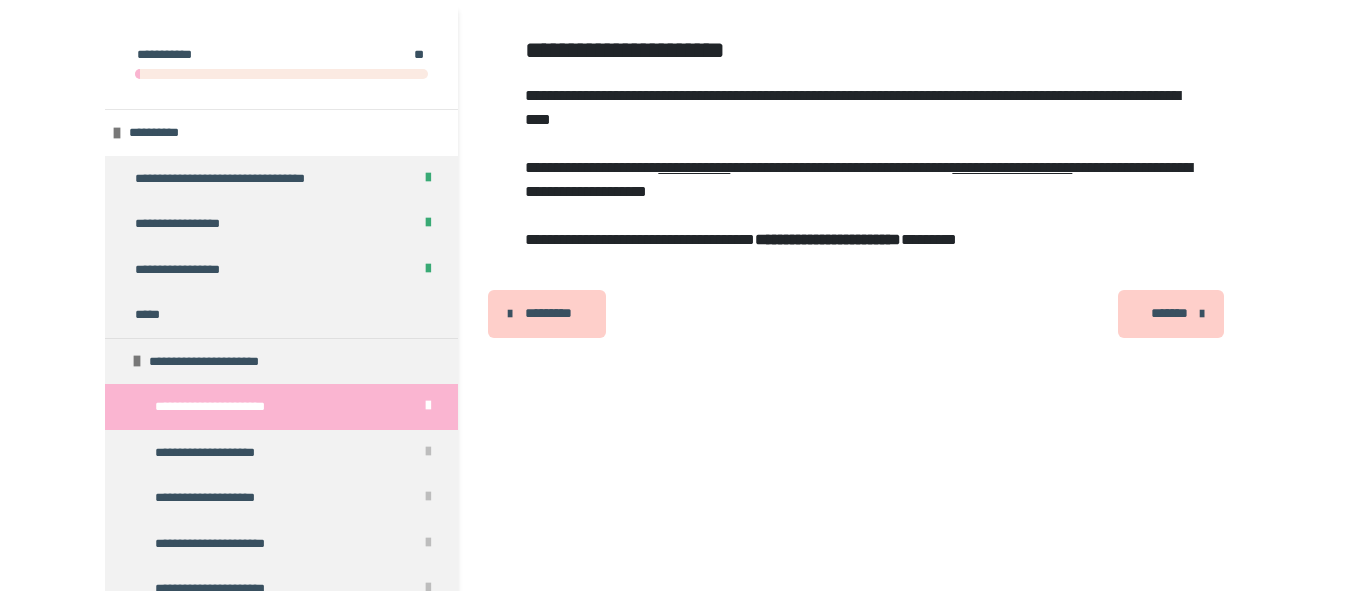 scroll, scrollTop: 124, scrollLeft: 0, axis: vertical 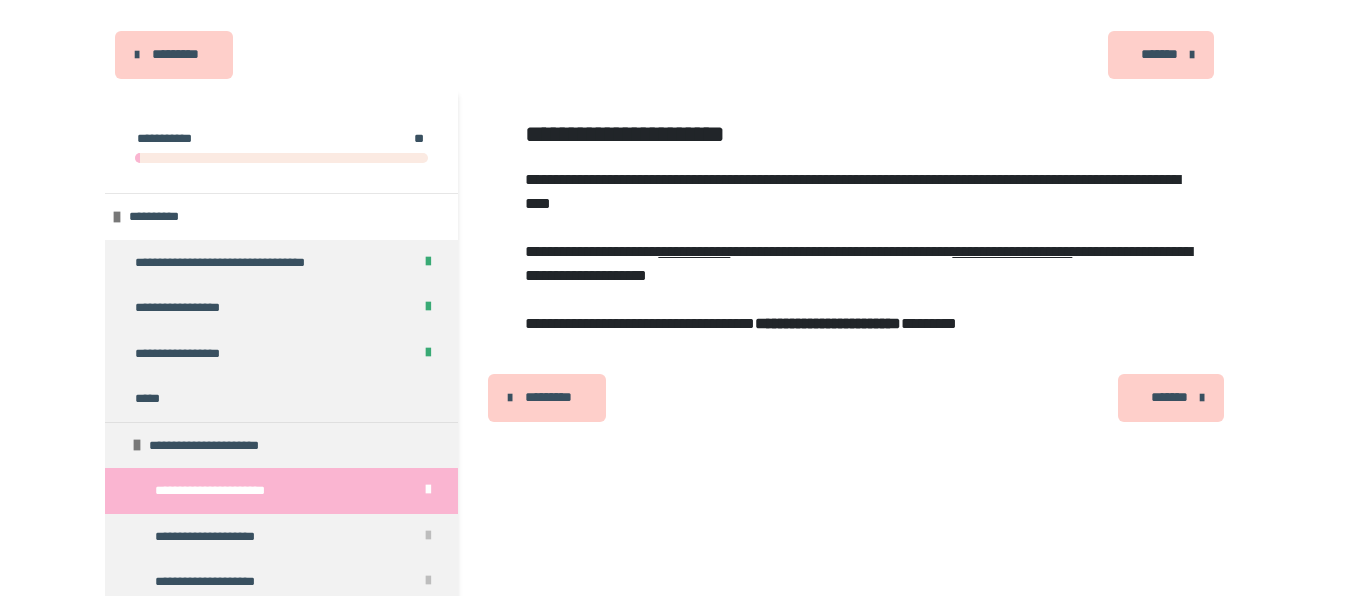click on "**********" at bounding box center [674, 5602] 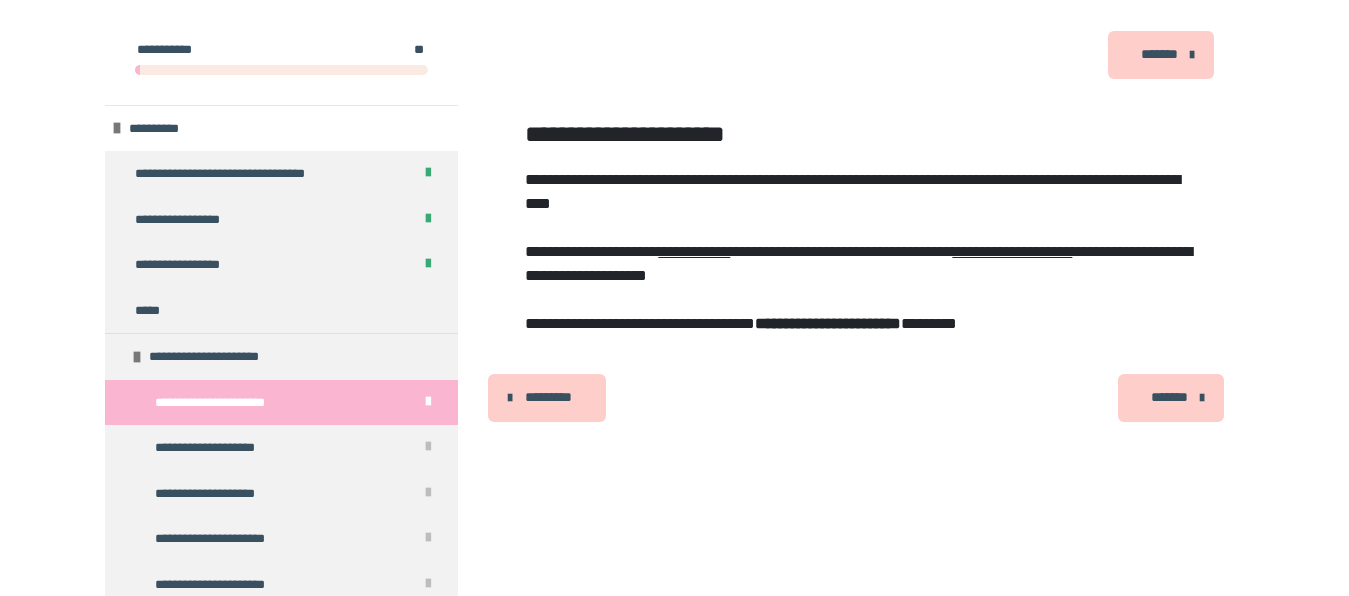scroll, scrollTop: 263, scrollLeft: 0, axis: vertical 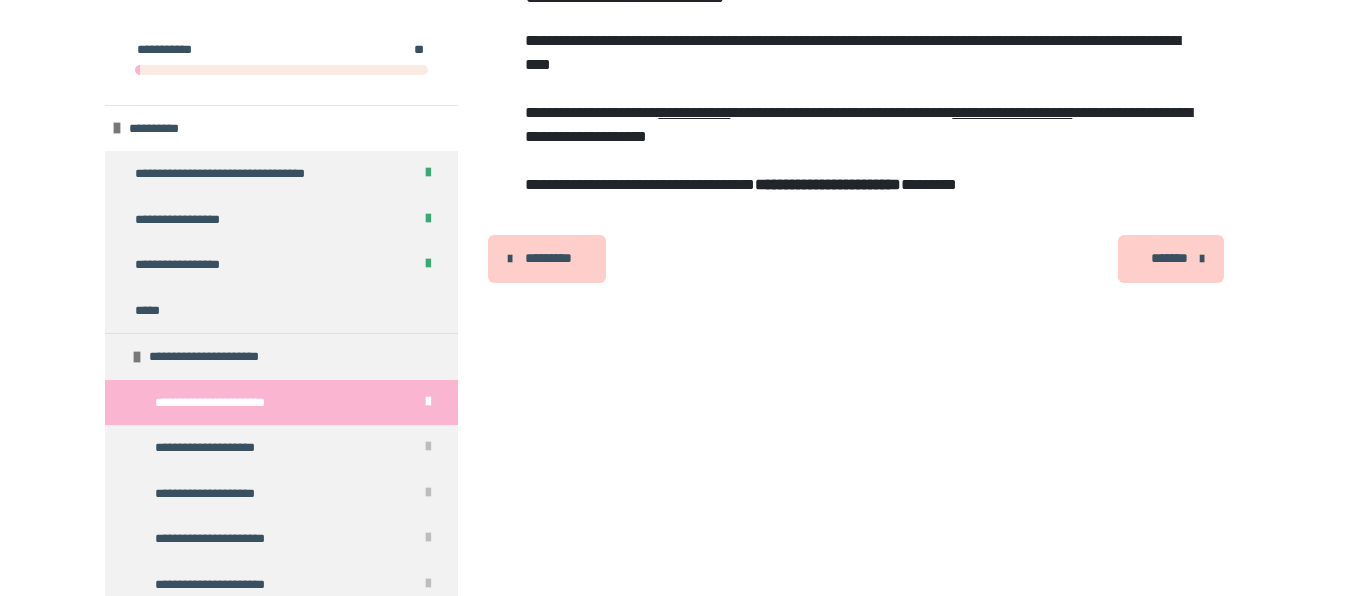 click on "**********" at bounding box center [222, 403] 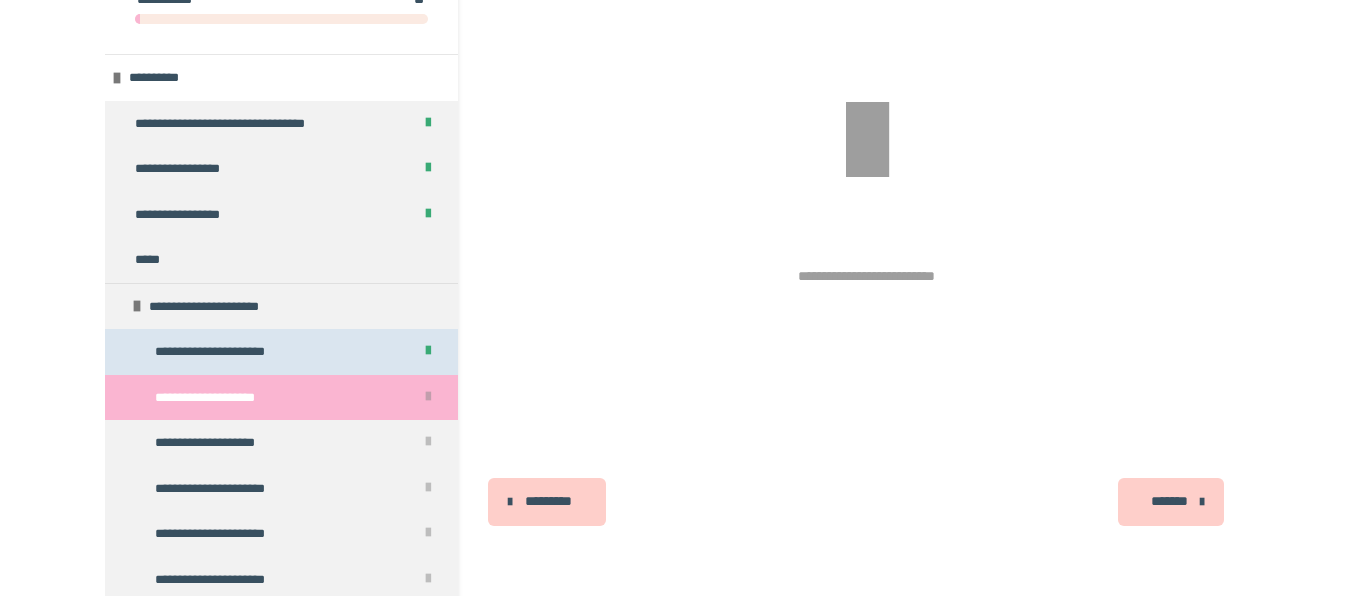 click on "**********" at bounding box center [222, 352] 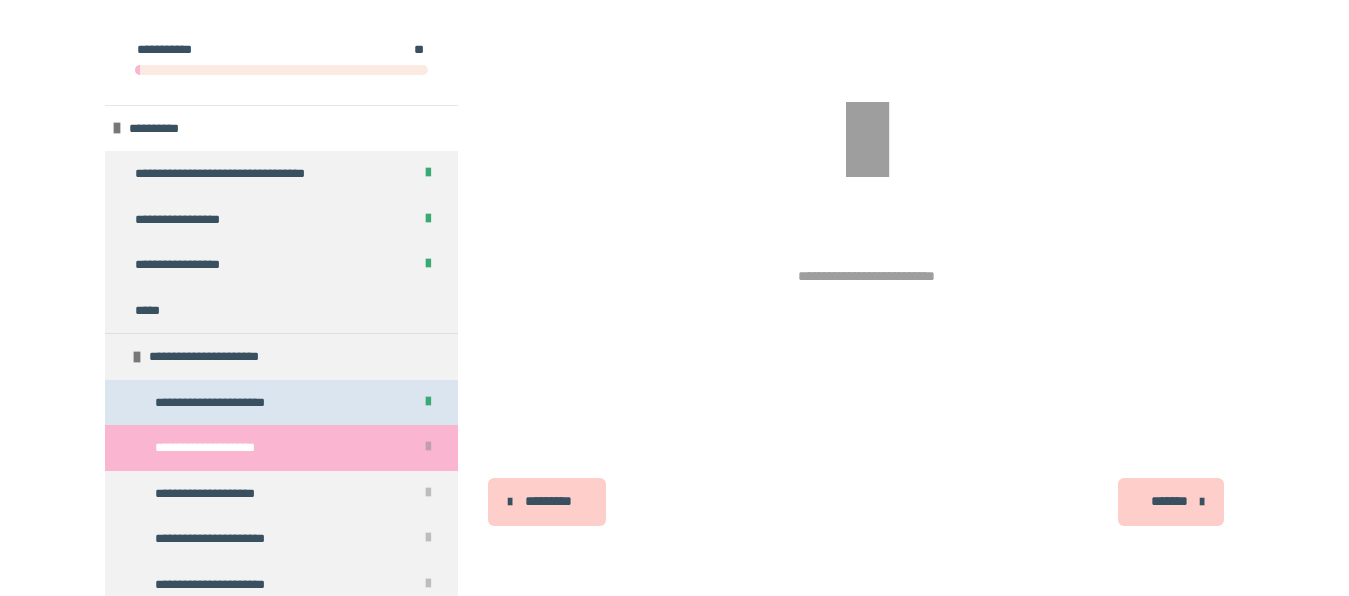 click on "**********" at bounding box center (230, 858) 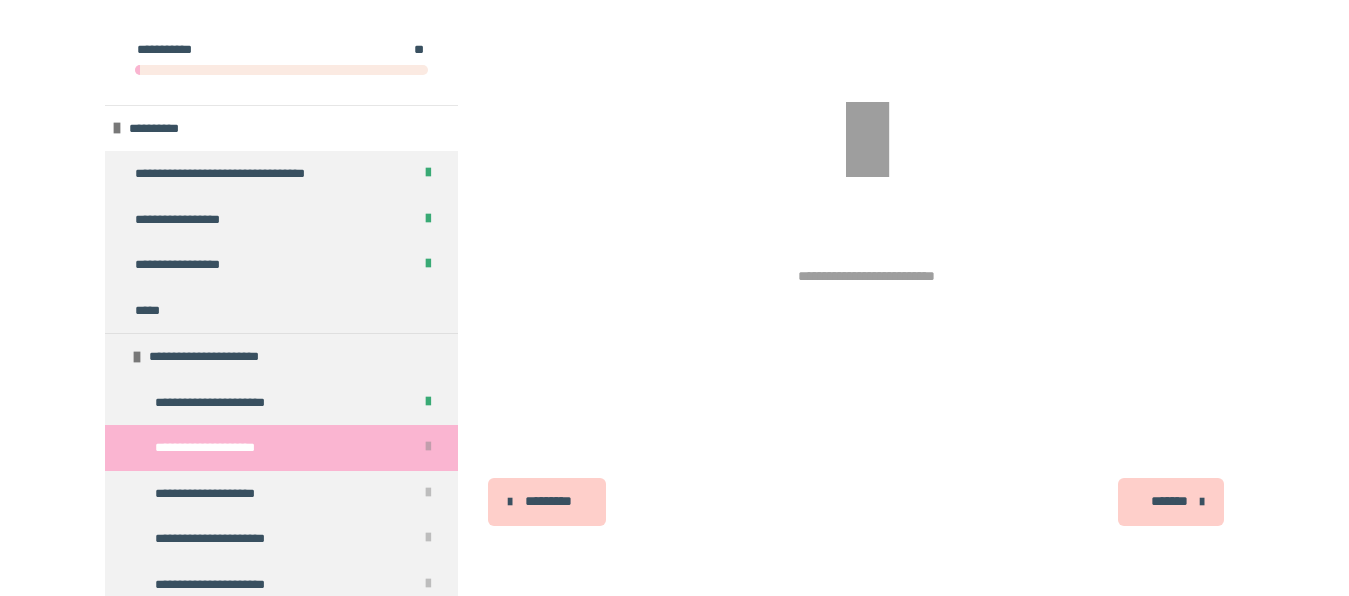 click on "**********" at bounding box center [222, 403] 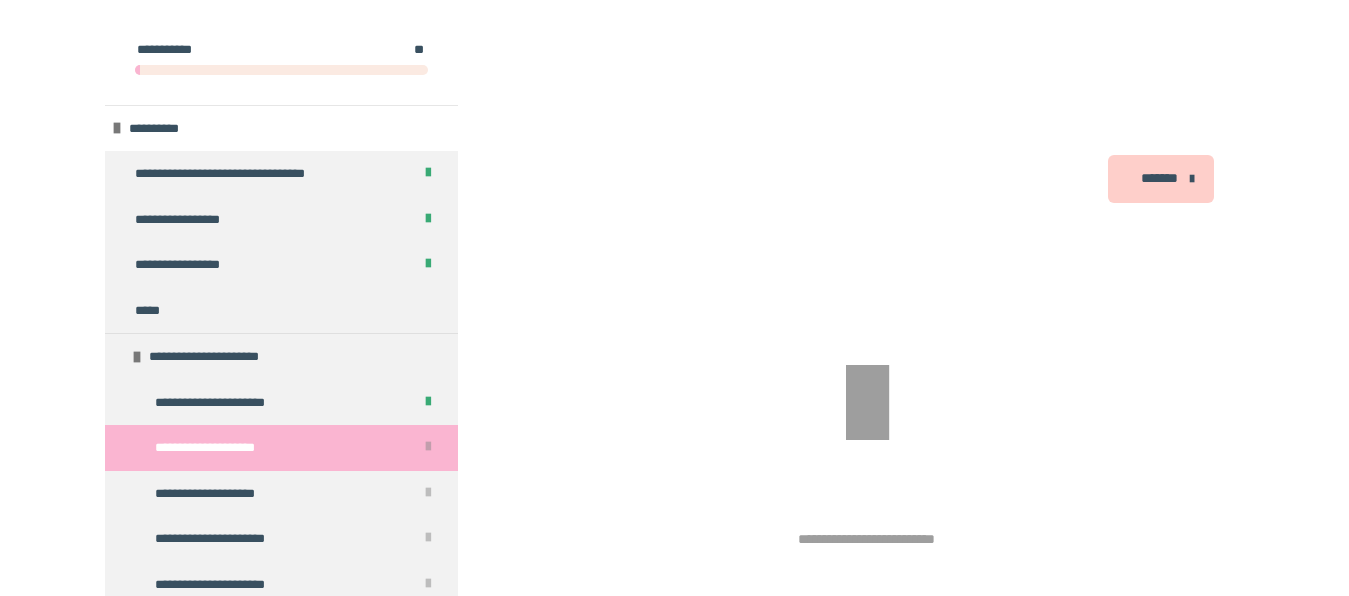 scroll, scrollTop: 267, scrollLeft: 0, axis: vertical 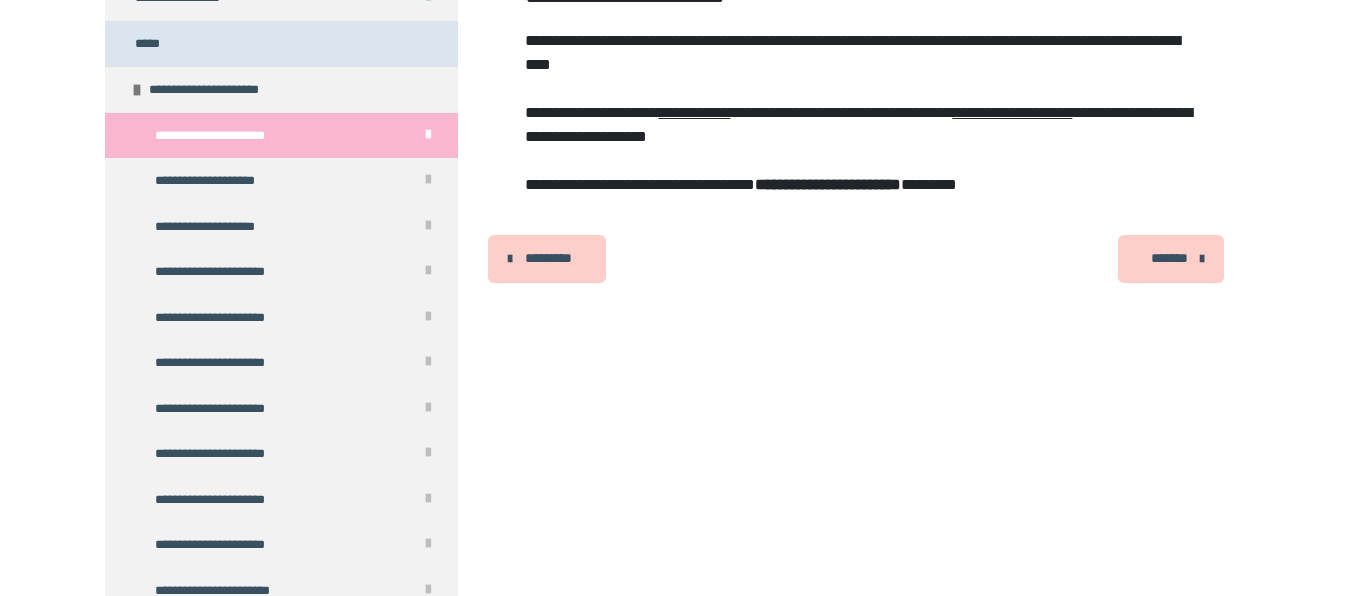 click on "*****" at bounding box center (281, 44) 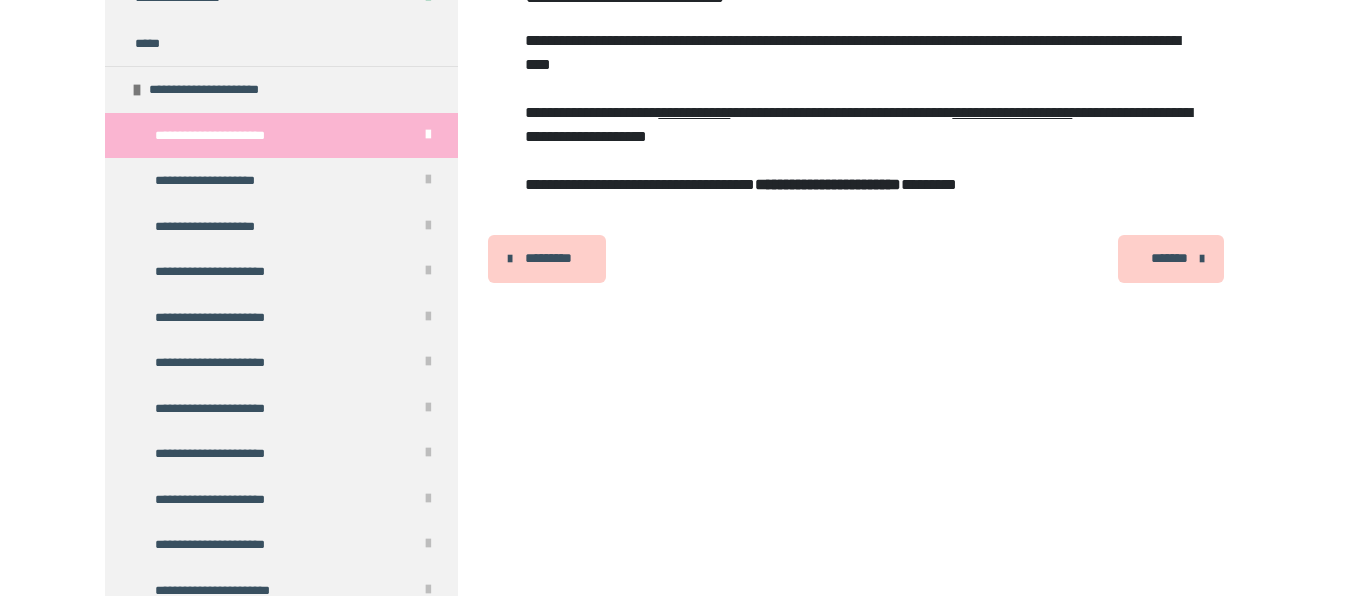 drag, startPoint x: 197, startPoint y: 311, endPoint x: 418, endPoint y: 16, distance: 368.60007 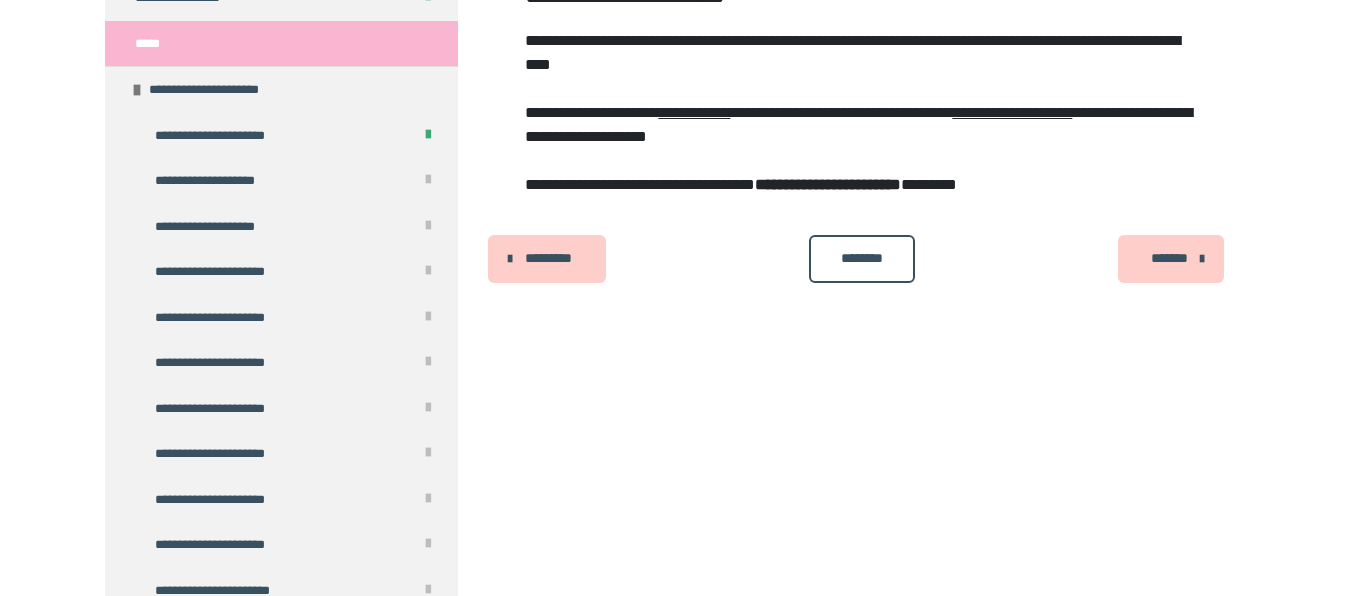 scroll, scrollTop: 223, scrollLeft: 0, axis: vertical 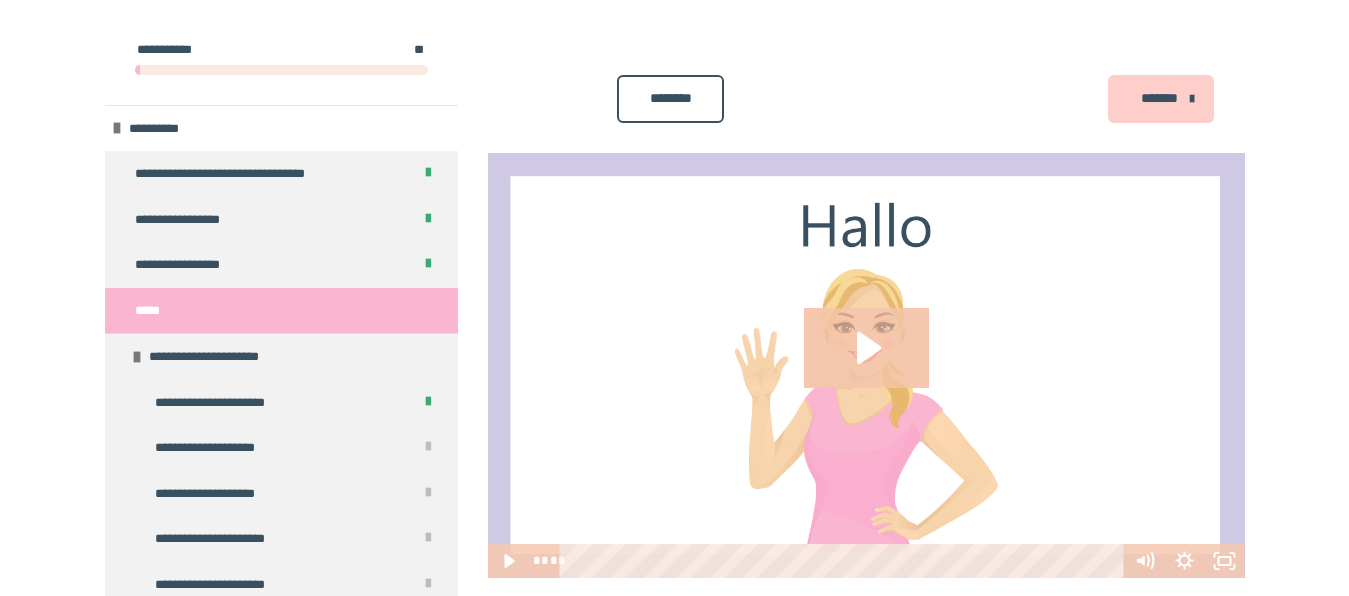 click on "**********" at bounding box center [222, 403] 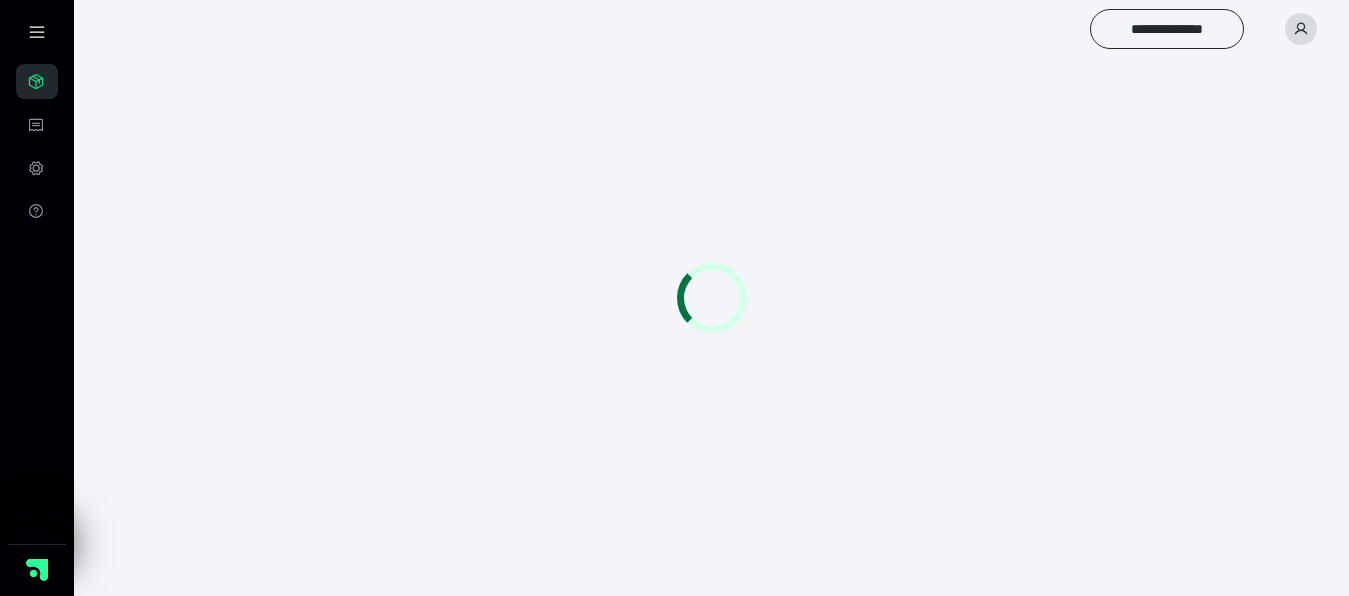 scroll, scrollTop: 0, scrollLeft: 0, axis: both 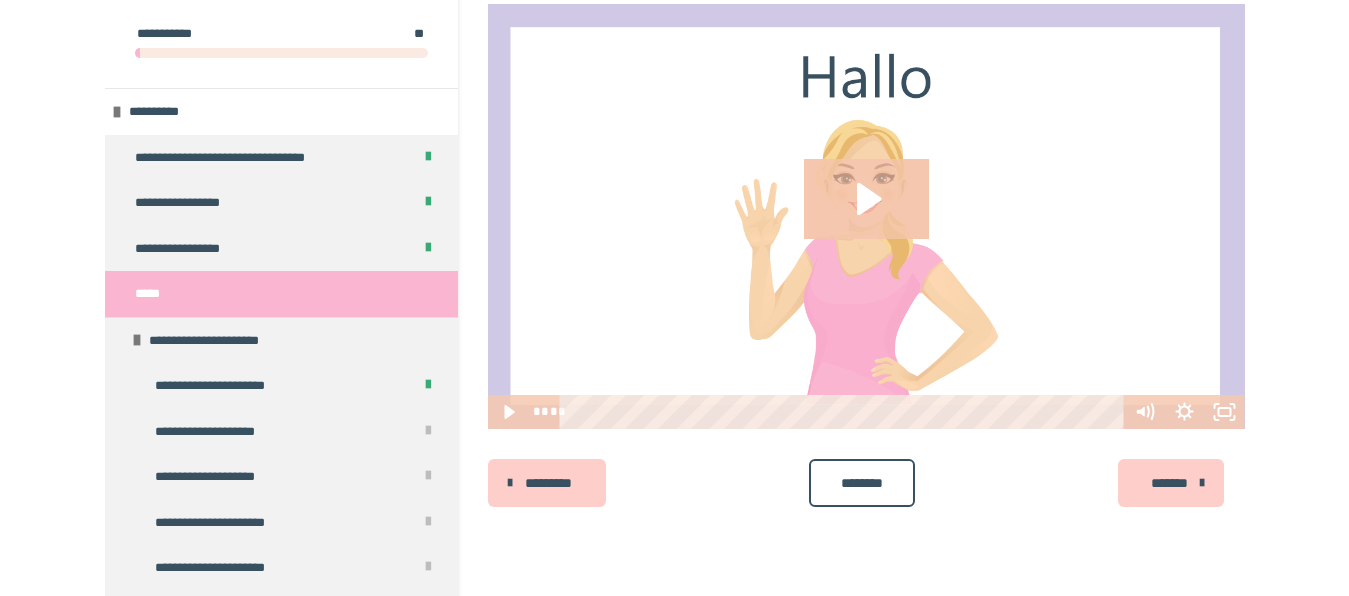 click on "**********" at bounding box center [674, 200] 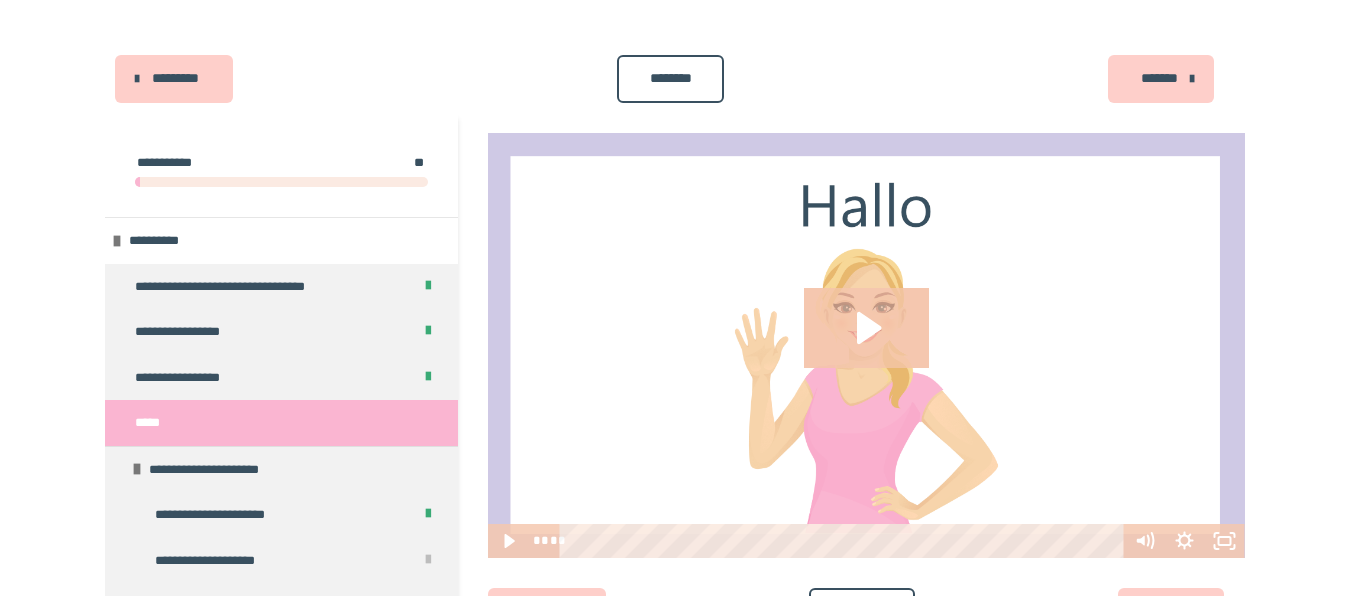 scroll, scrollTop: 159, scrollLeft: 0, axis: vertical 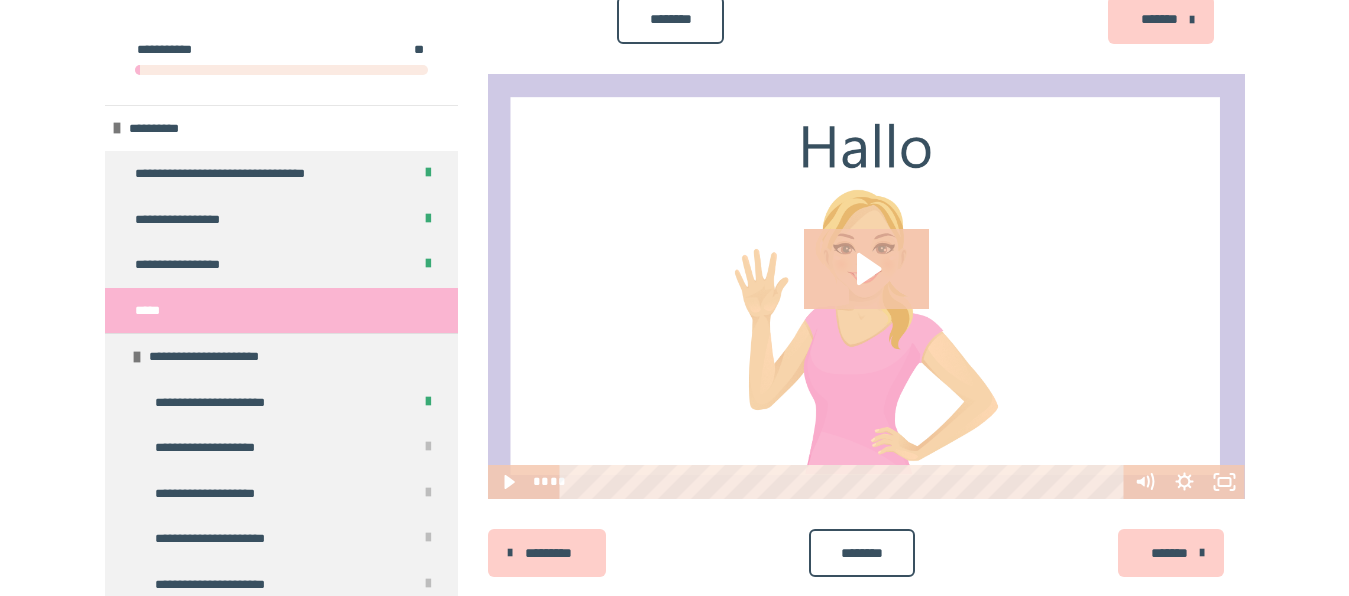 click on "**********" at bounding box center [674, 5469] 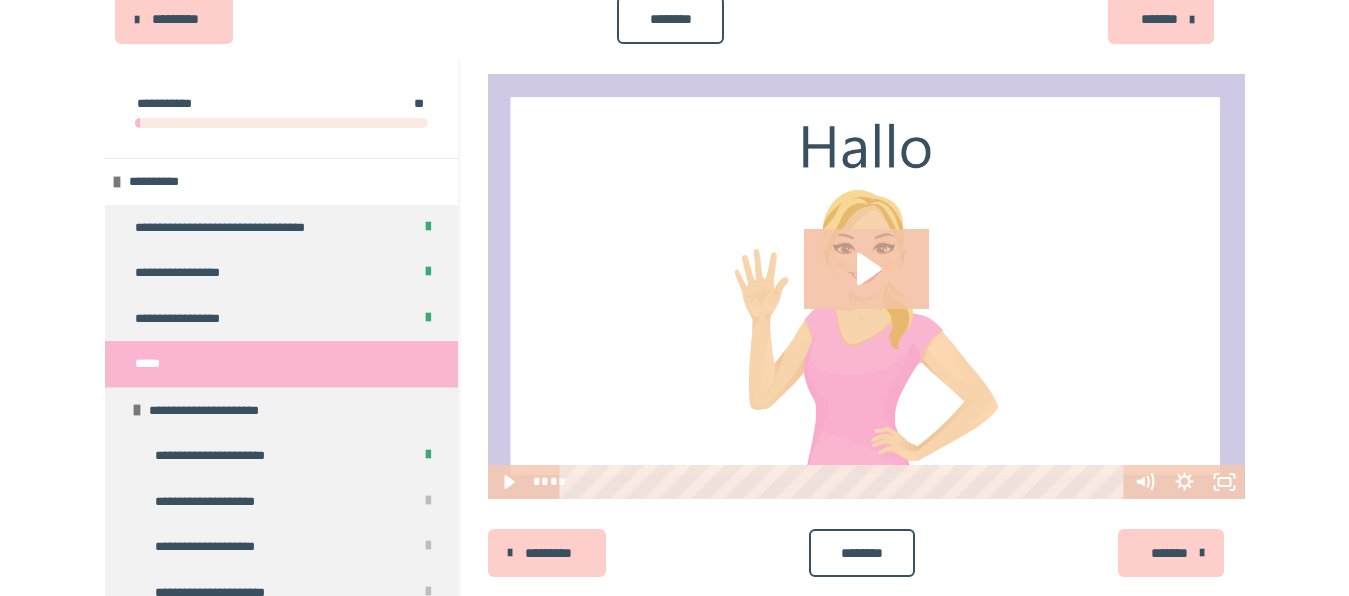 click on "**********" at bounding box center [675, -109] 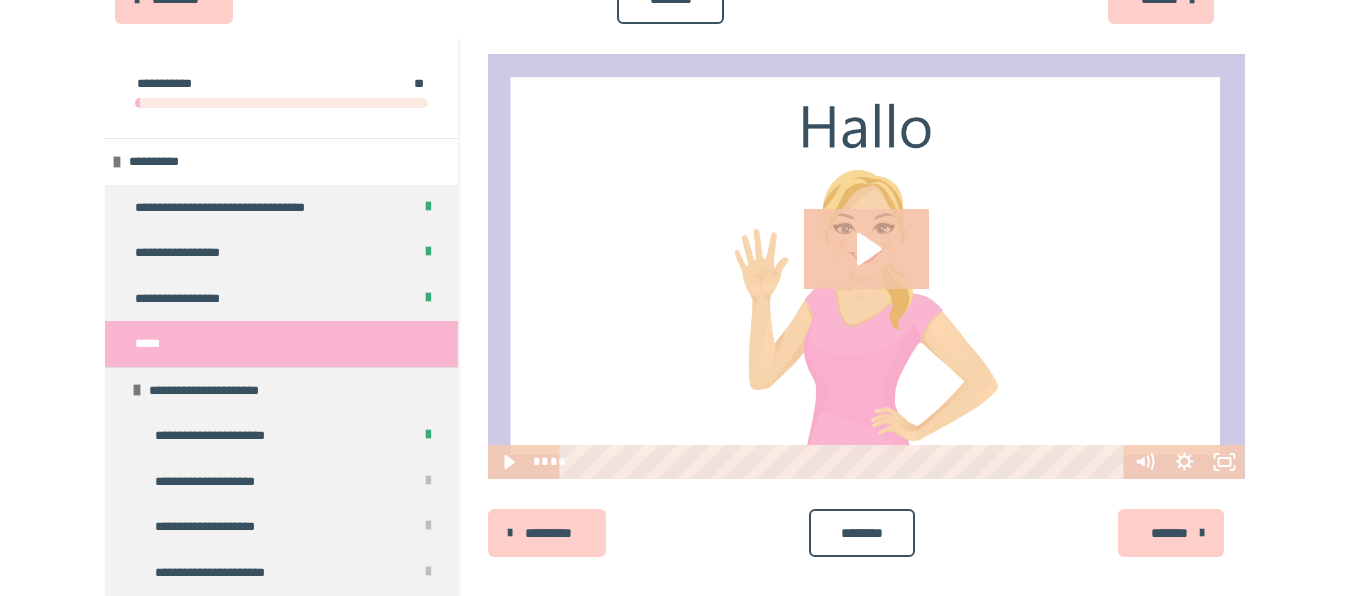 scroll, scrollTop: 199, scrollLeft: 0, axis: vertical 